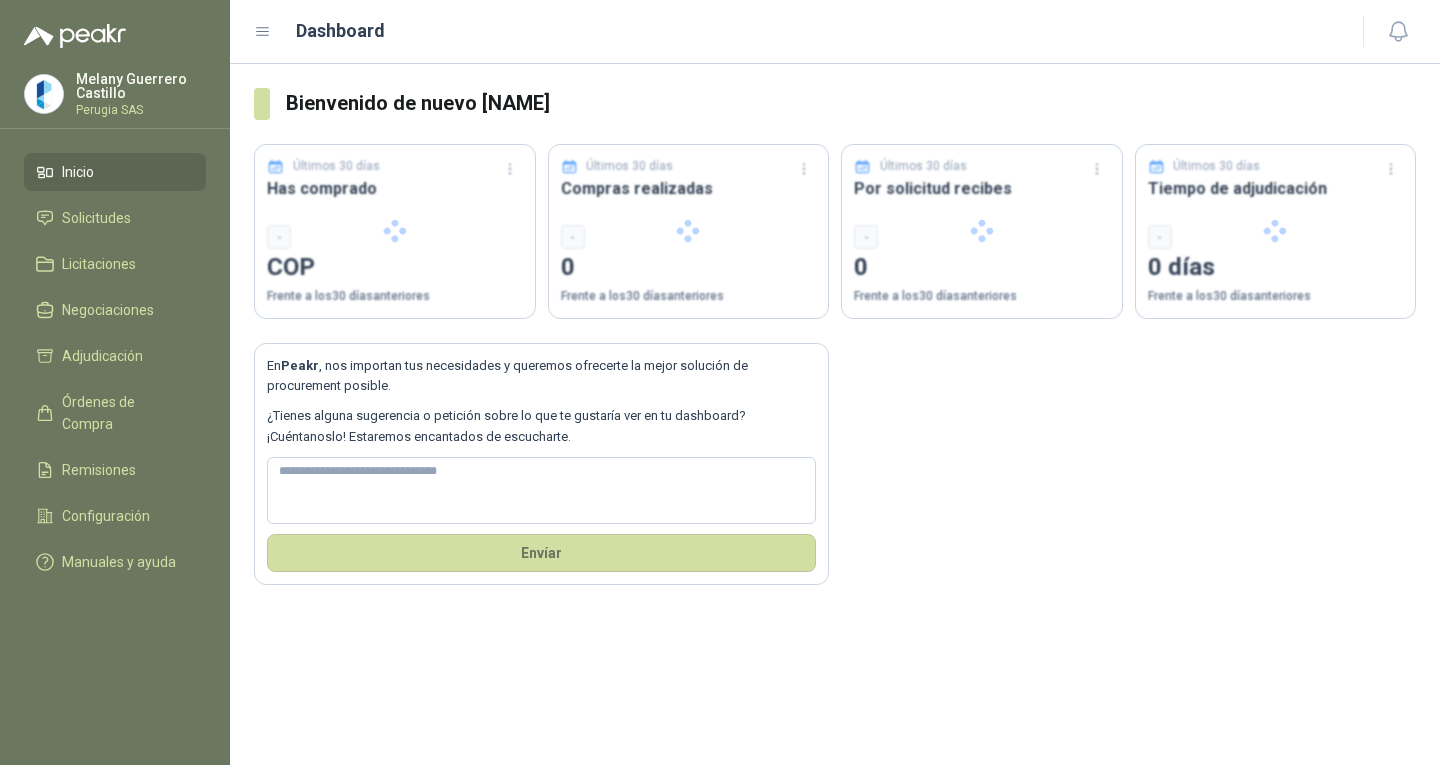 scroll, scrollTop: 0, scrollLeft: 0, axis: both 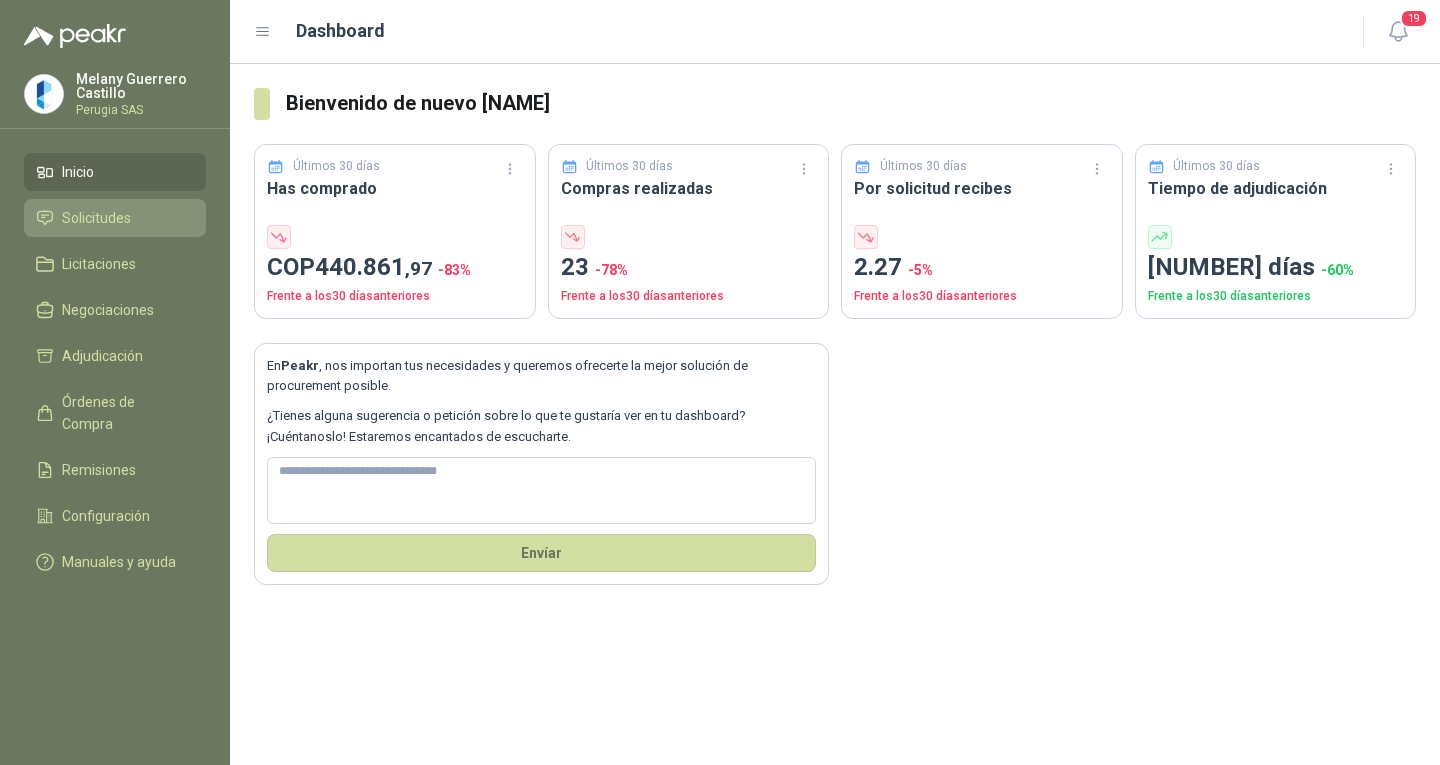 click on "Solicitudes" at bounding box center (96, 218) 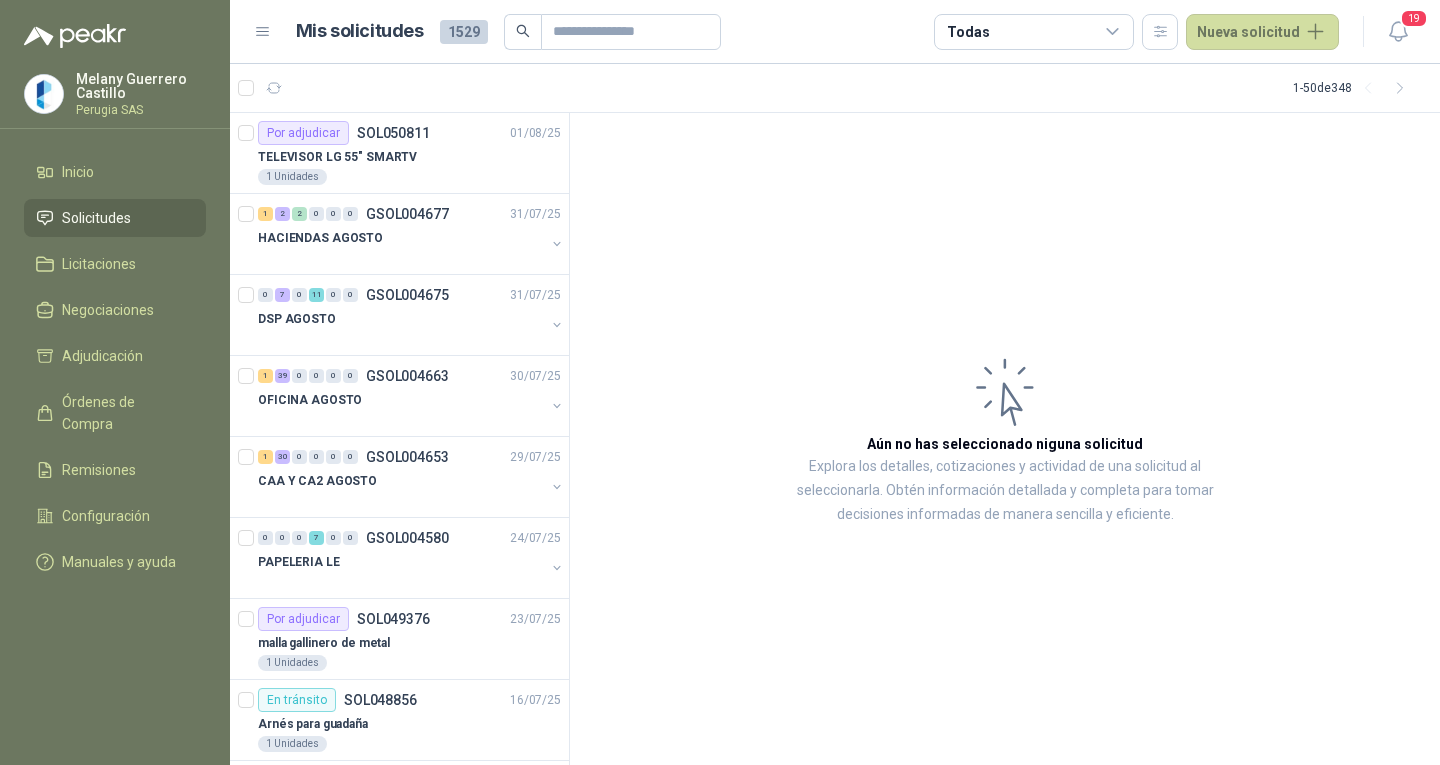 click on "1 - 50  de  348" at bounding box center (835, 88) 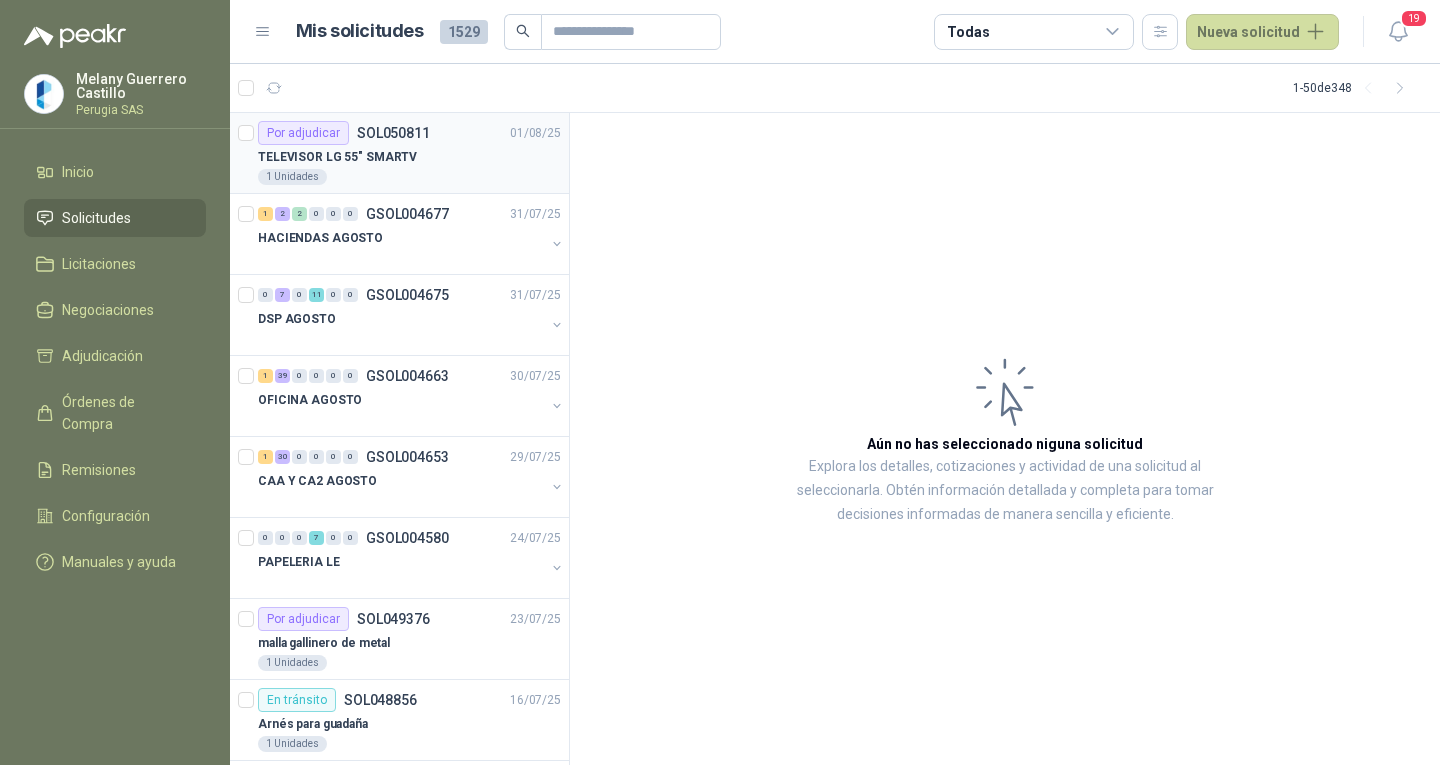 click on "Por adjudicar SOL050811 01/08/25" at bounding box center [409, 133] 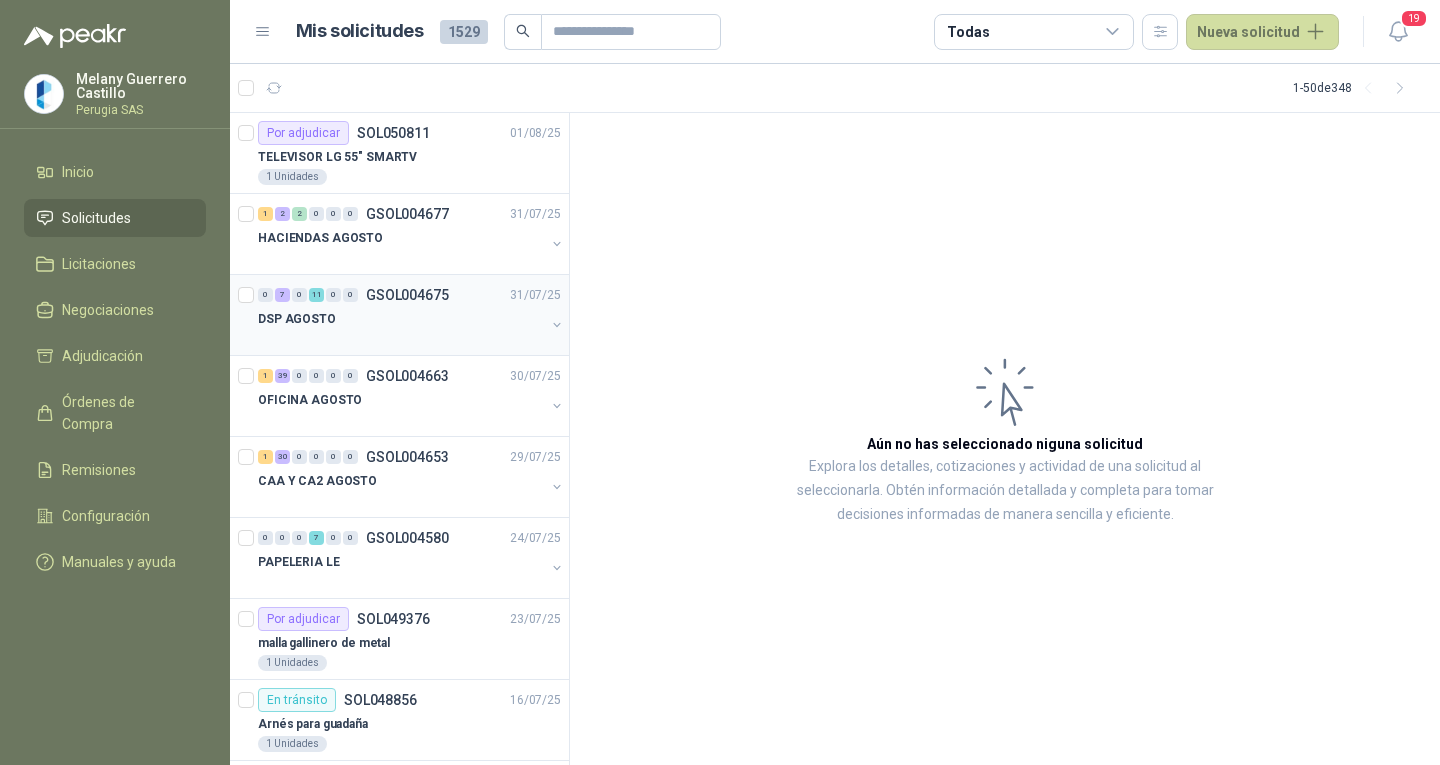 click on "0   7   0   11   0   0   GSOL004675 31/07/25   DSP AGOSTO" at bounding box center (399, 315) 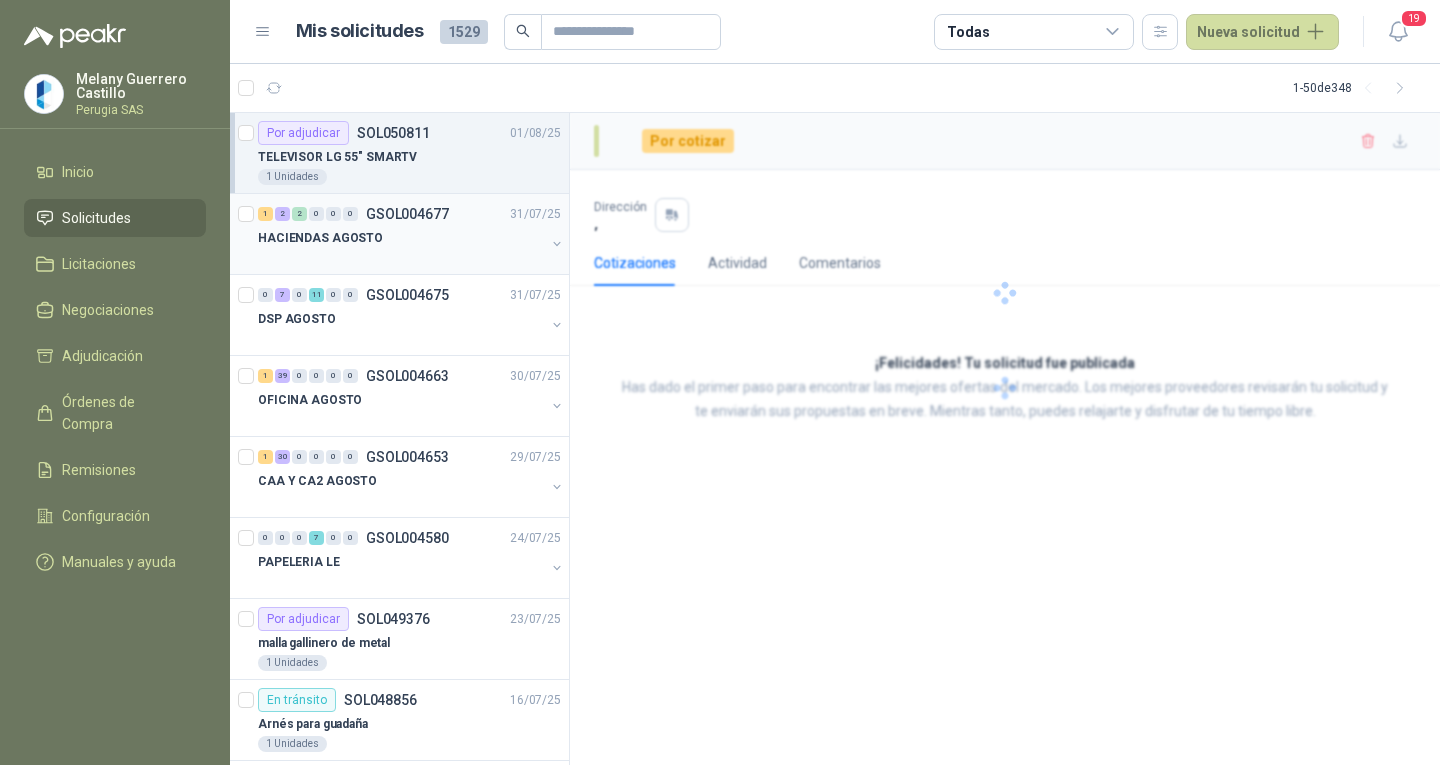 click on "HACIENDAS AGOSTO" at bounding box center [401, 238] 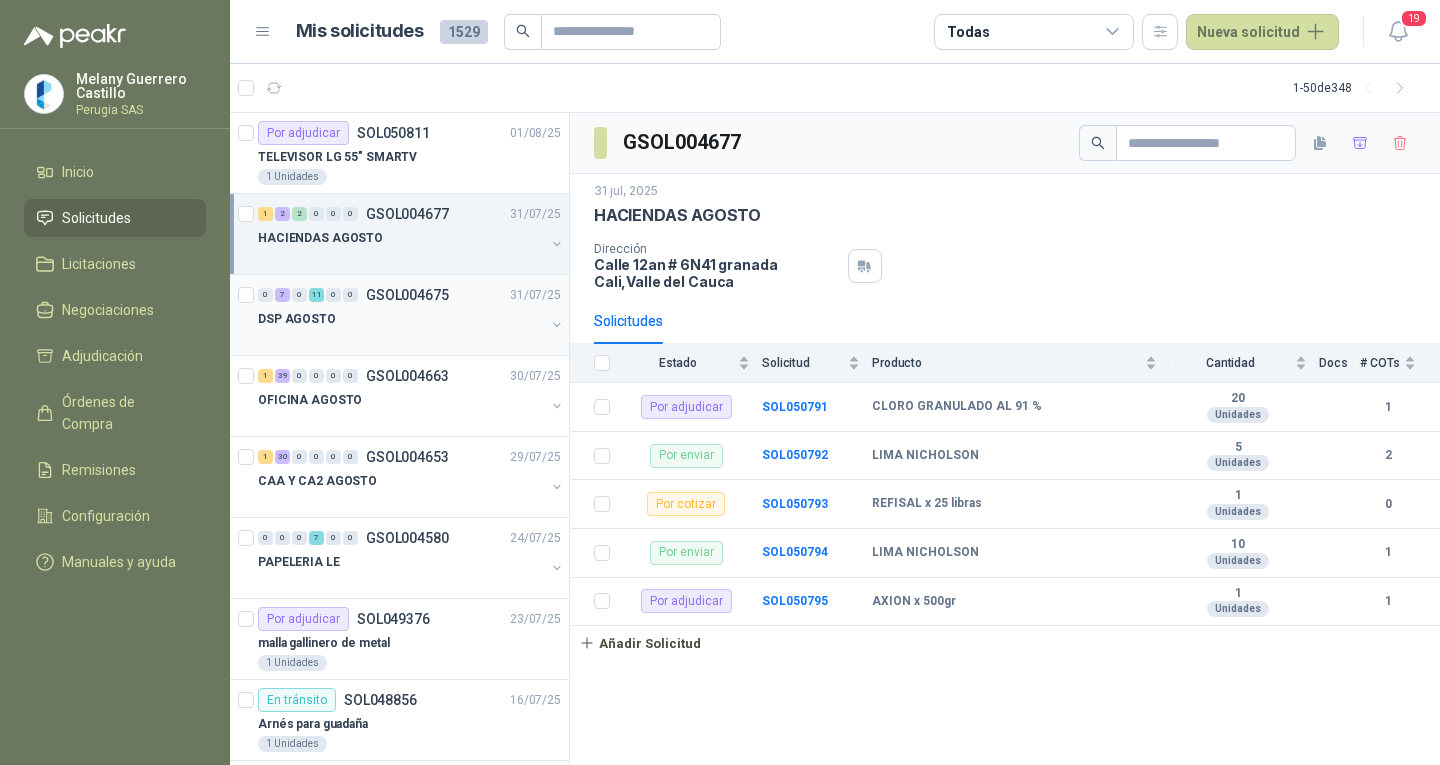 click at bounding box center (401, 339) 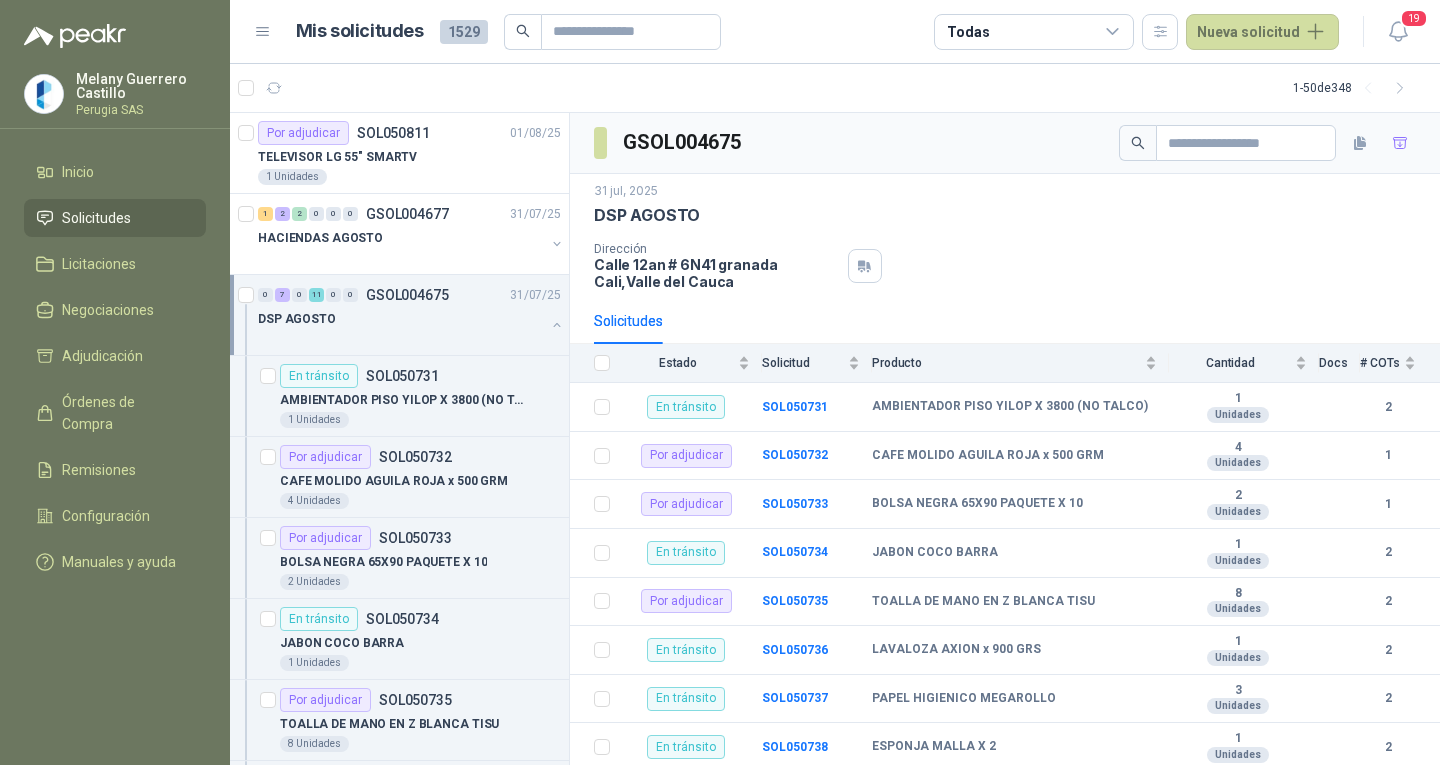 click at bounding box center [401, 339] 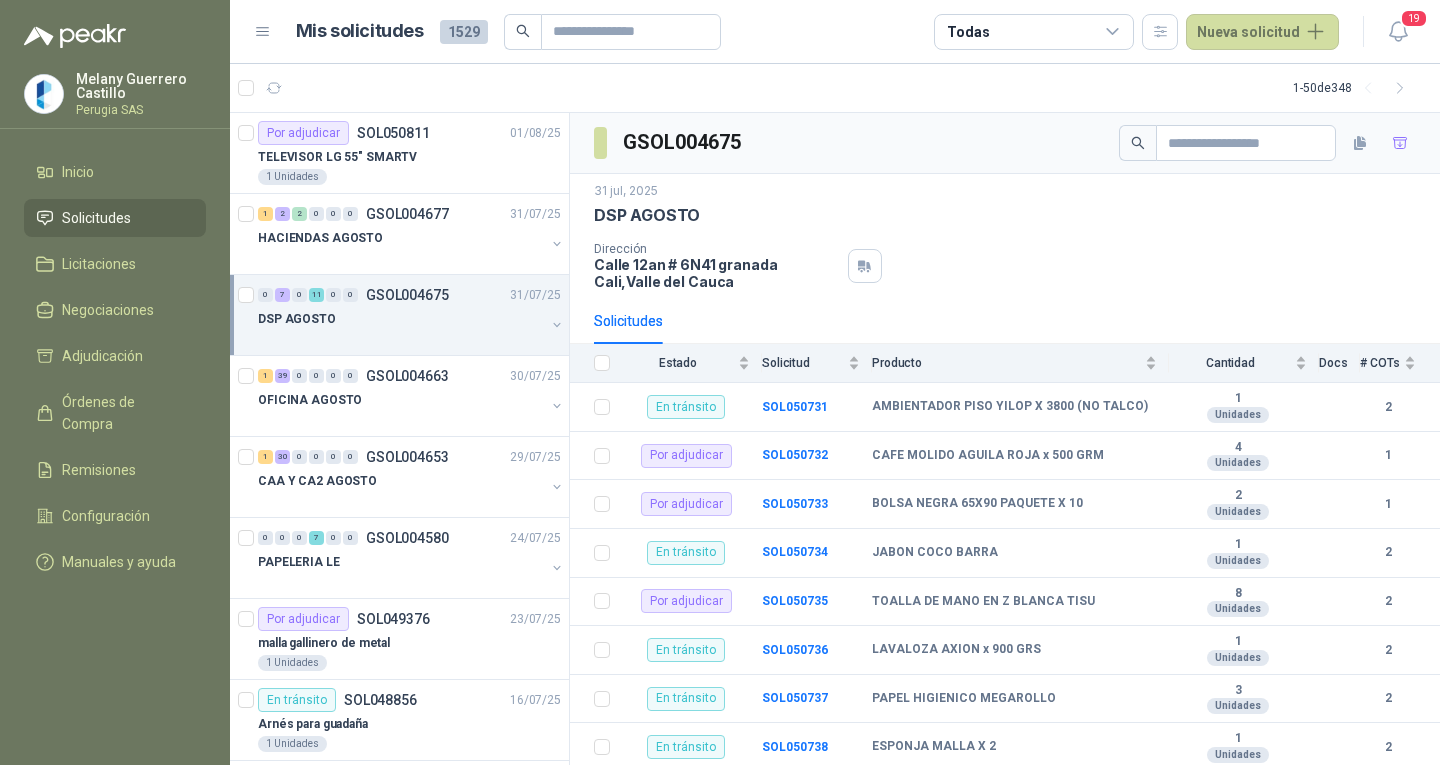 scroll, scrollTop: 1, scrollLeft: 0, axis: vertical 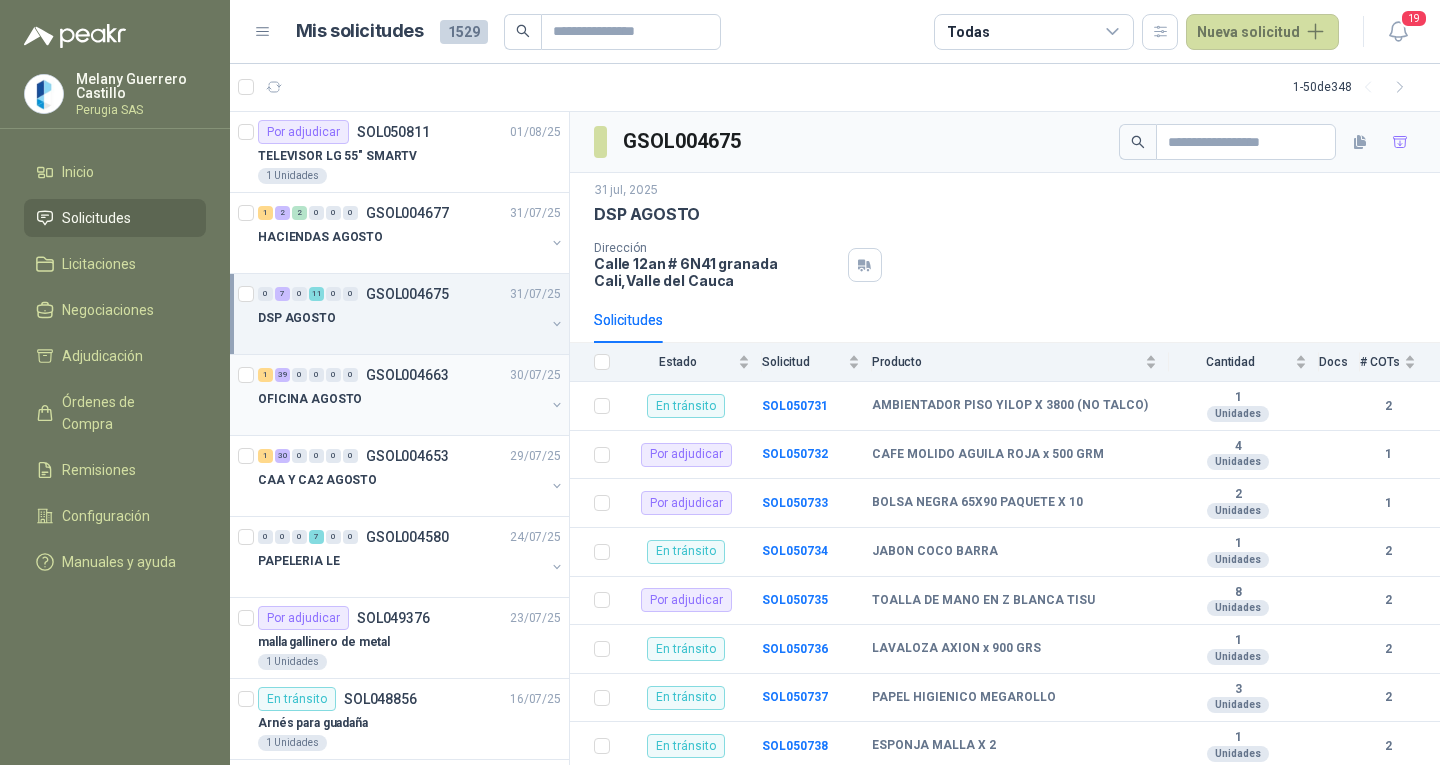 click on "OFICINA AGOSTO" at bounding box center (401, 399) 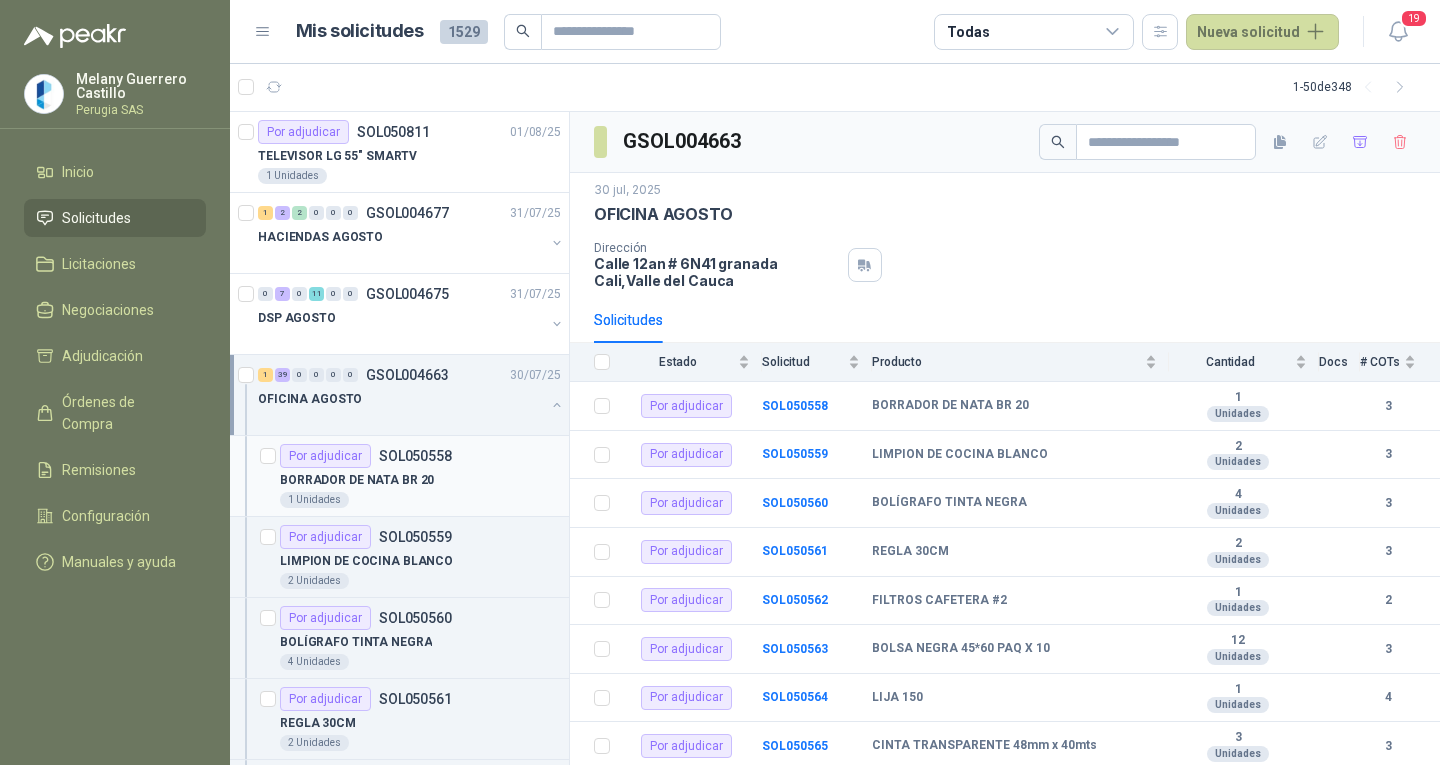 click on "BORRADOR DE NATA  BR 20" at bounding box center (357, 480) 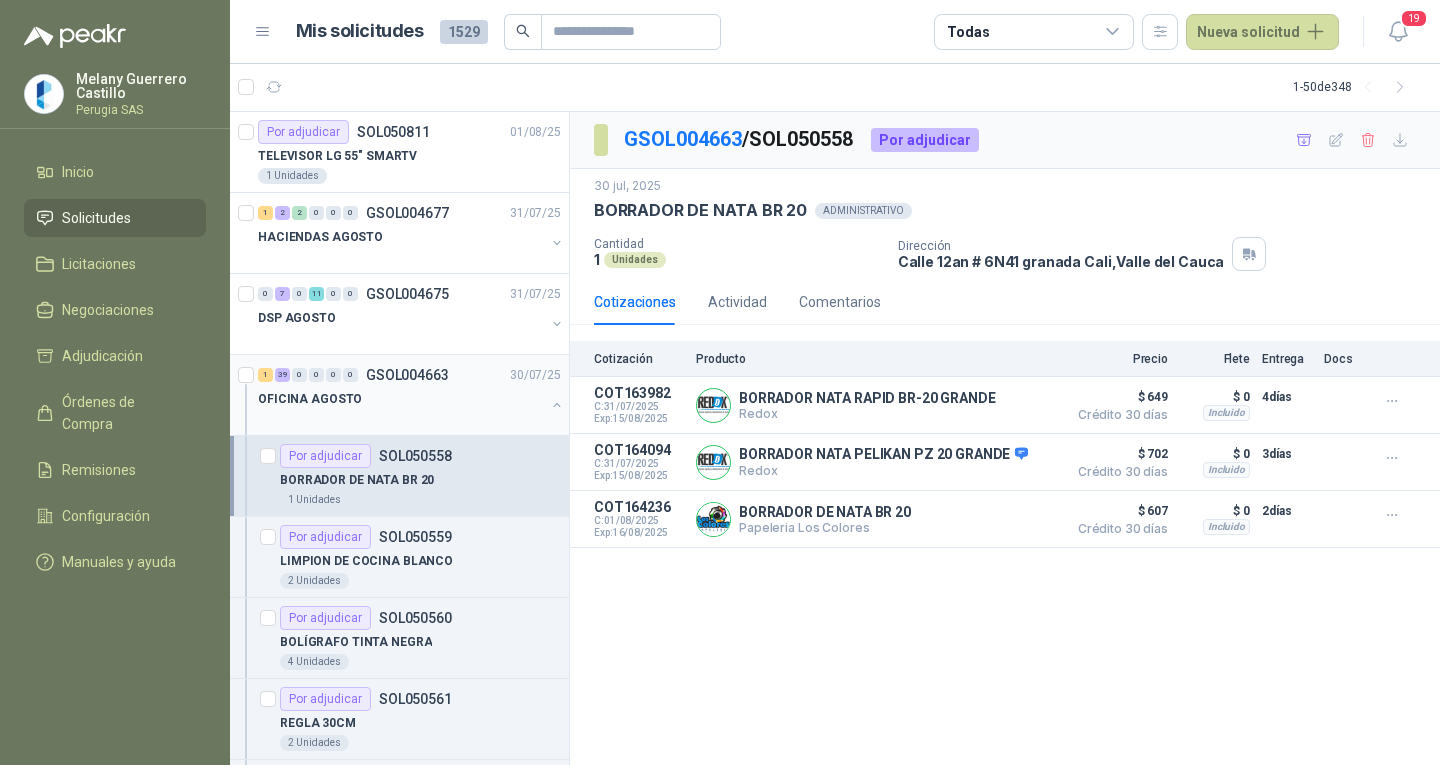 click on "OFICINA AGOSTO" at bounding box center [401, 399] 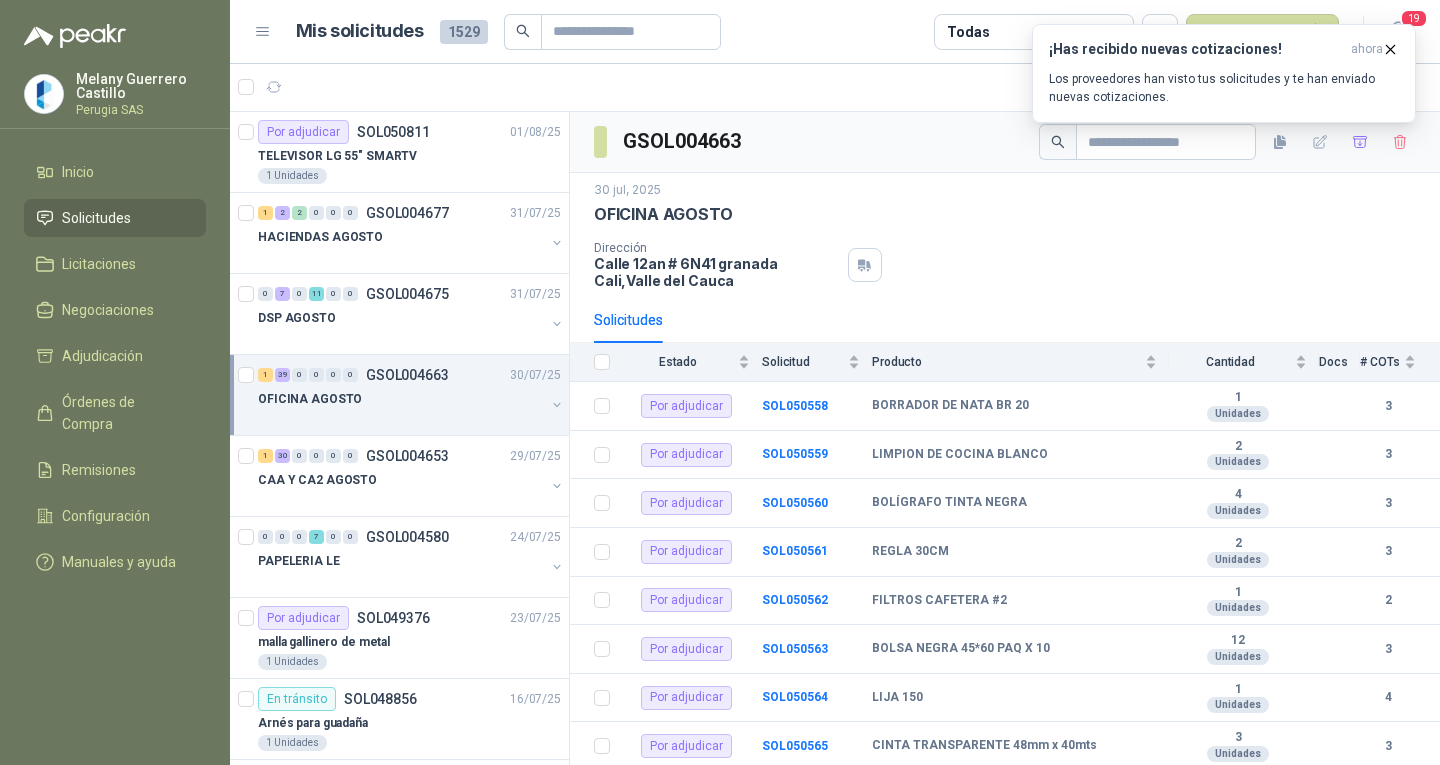 drag, startPoint x: 1393, startPoint y: 50, endPoint x: 1128, endPoint y: 6, distance: 268.628 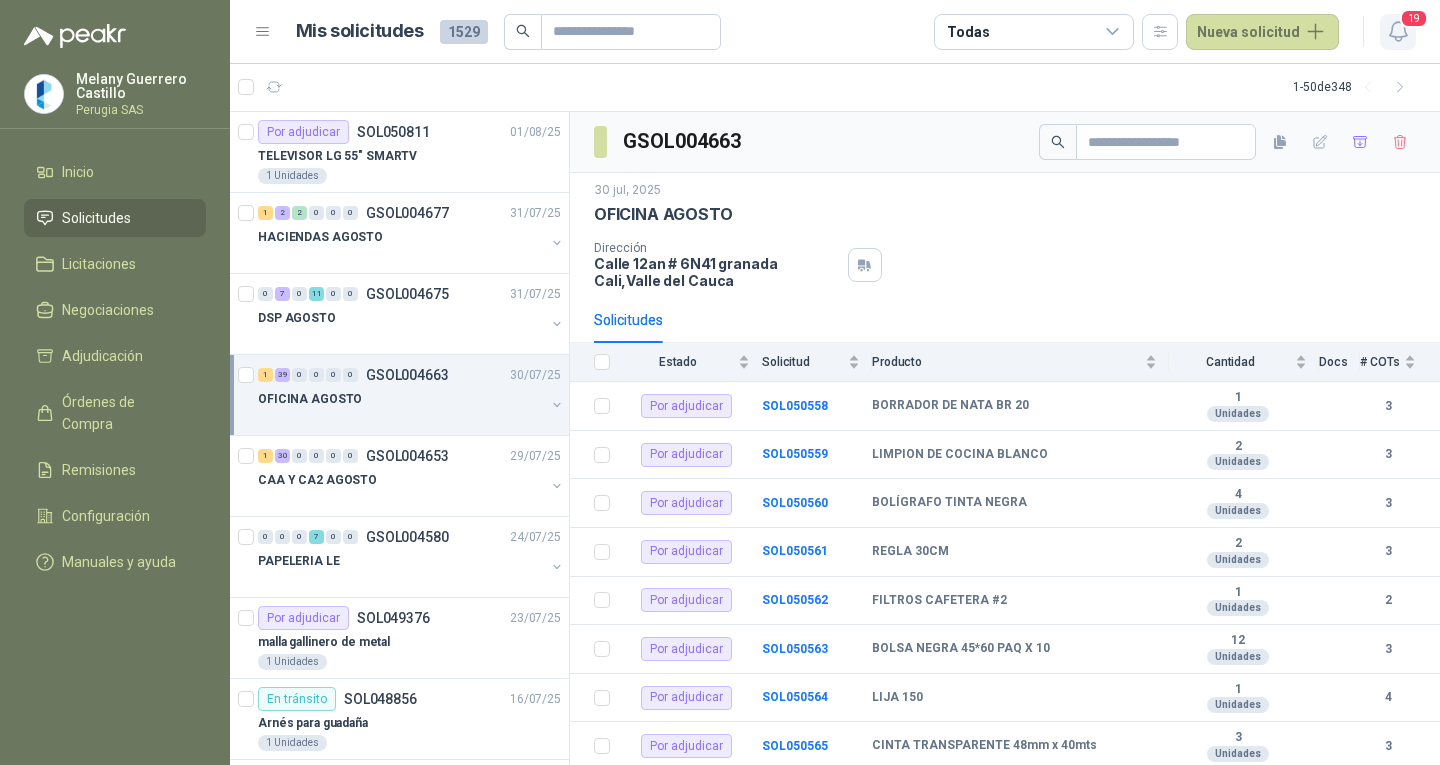 click 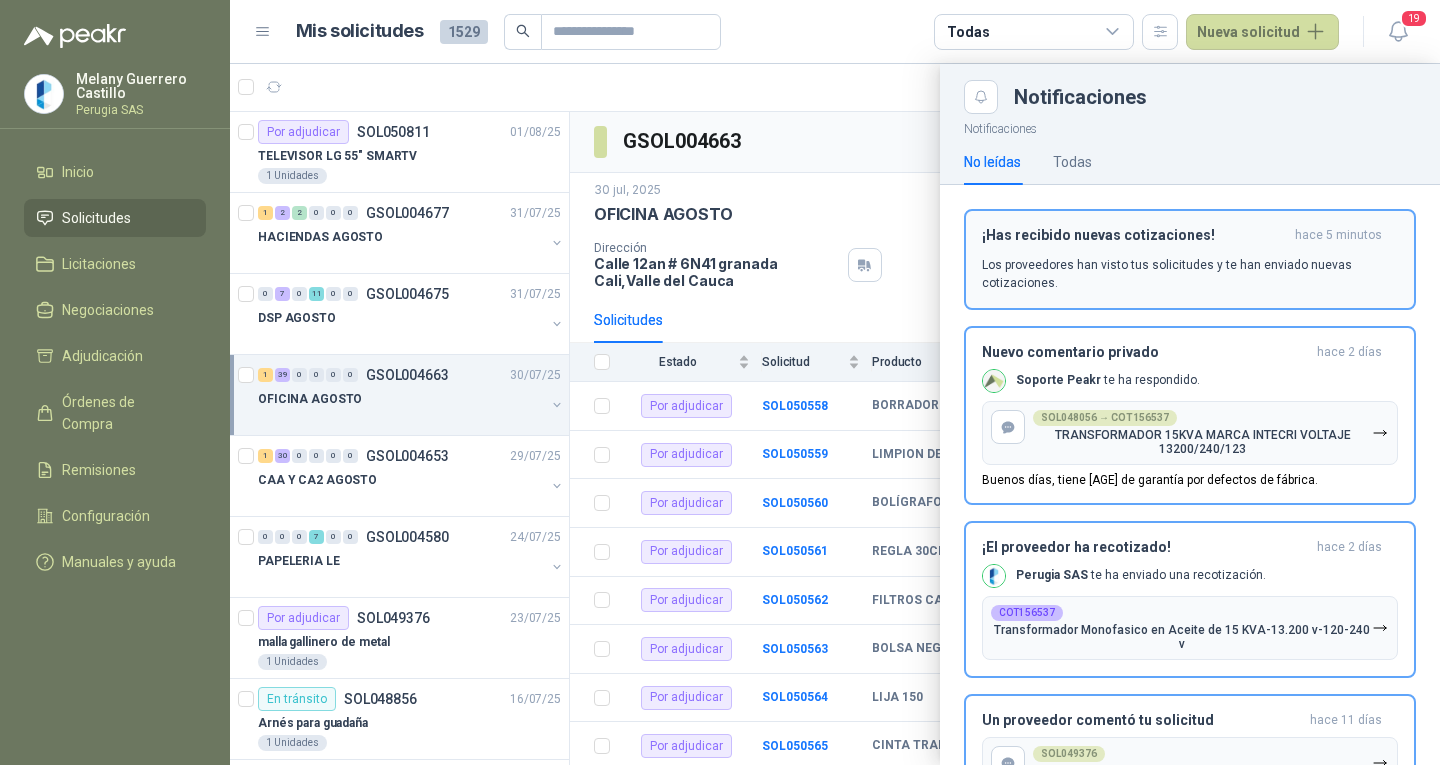 click on "¡Has recibido nuevas cotizaciones! hace 5 minutos   Los proveedores han visto tus solicitudes y te han enviado nuevas cotizaciones." at bounding box center [1190, 259] 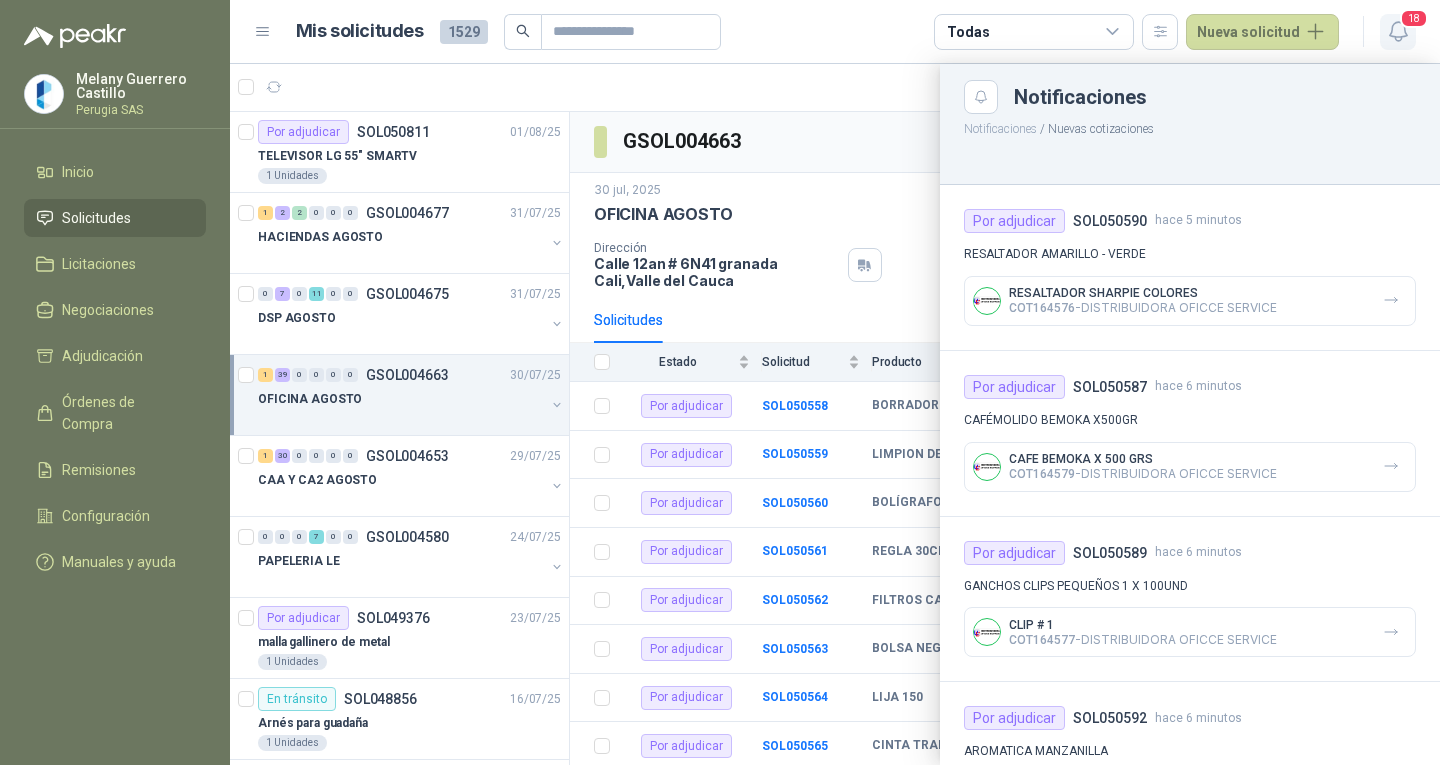 click on "18" at bounding box center (1414, 18) 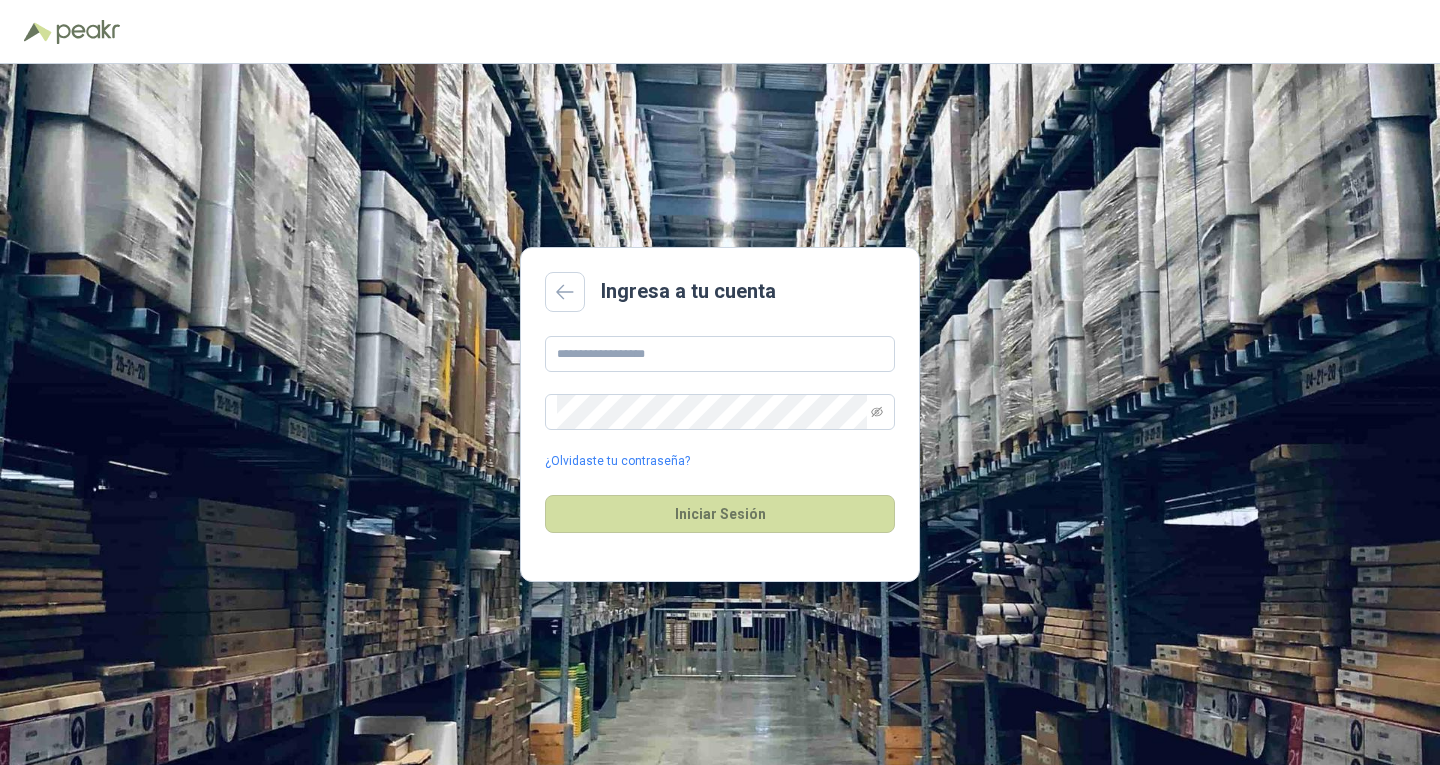 scroll, scrollTop: 0, scrollLeft: 0, axis: both 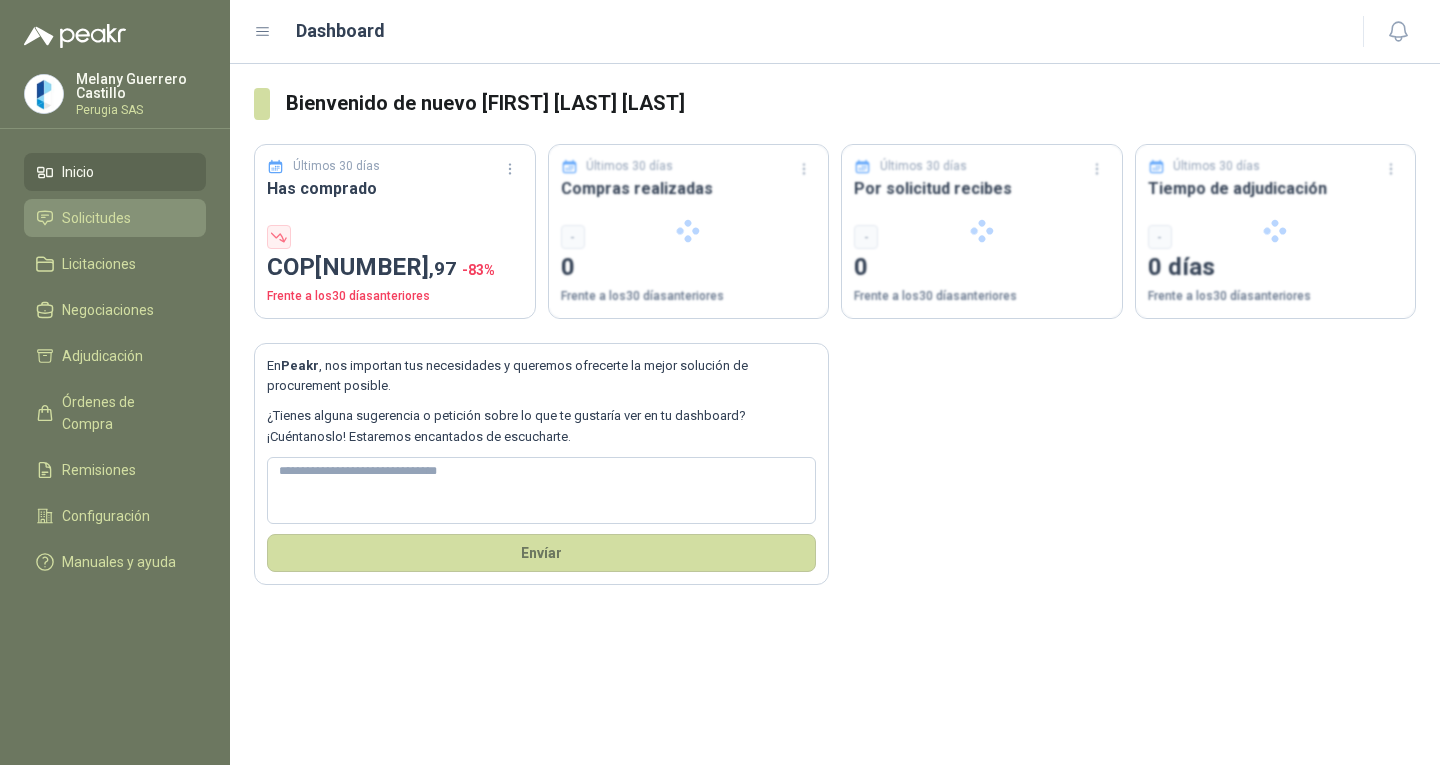 click on "Solicitudes" at bounding box center (115, 218) 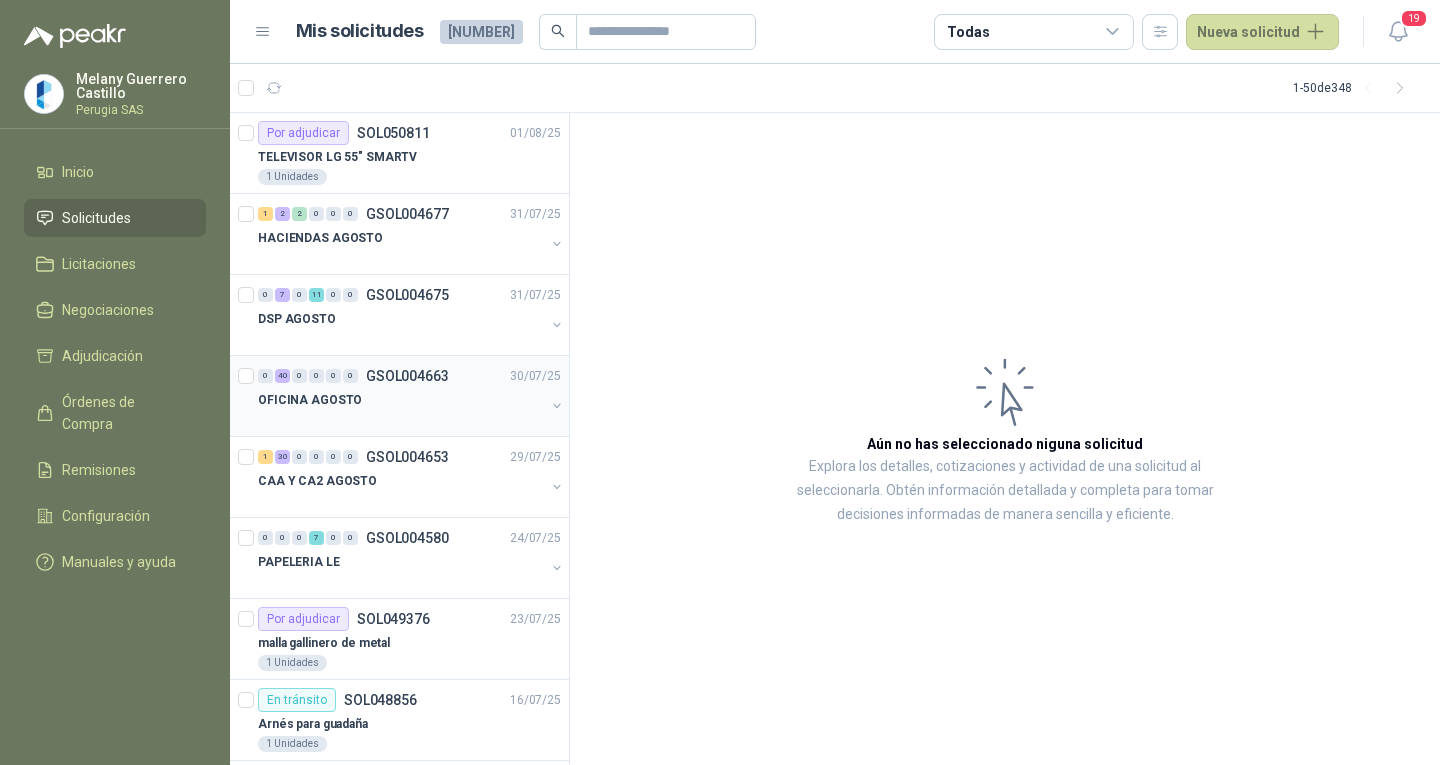 click on "OFICINA AGOSTO" at bounding box center (401, 400) 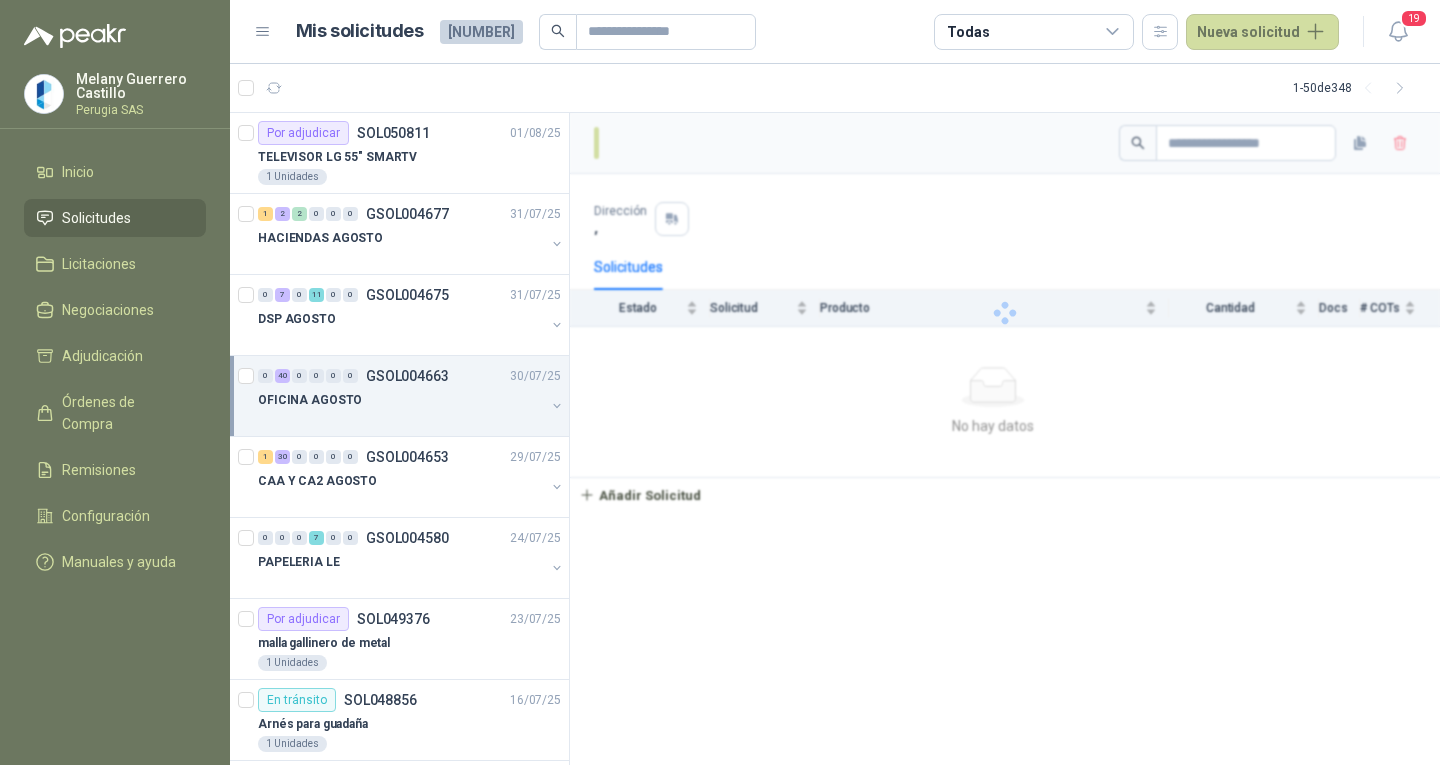 click on "OFICINA AGOSTO" at bounding box center (401, 400) 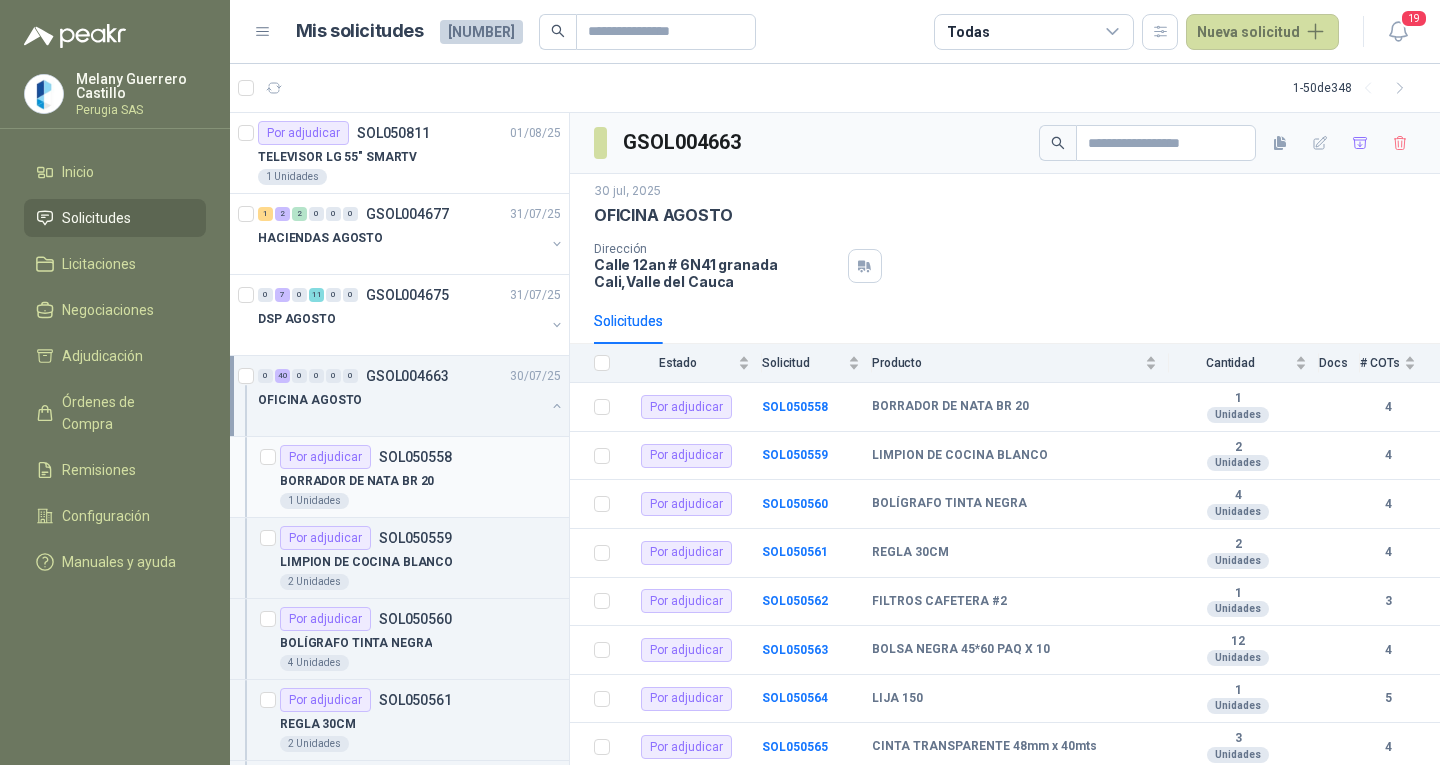 scroll, scrollTop: 1, scrollLeft: 0, axis: vertical 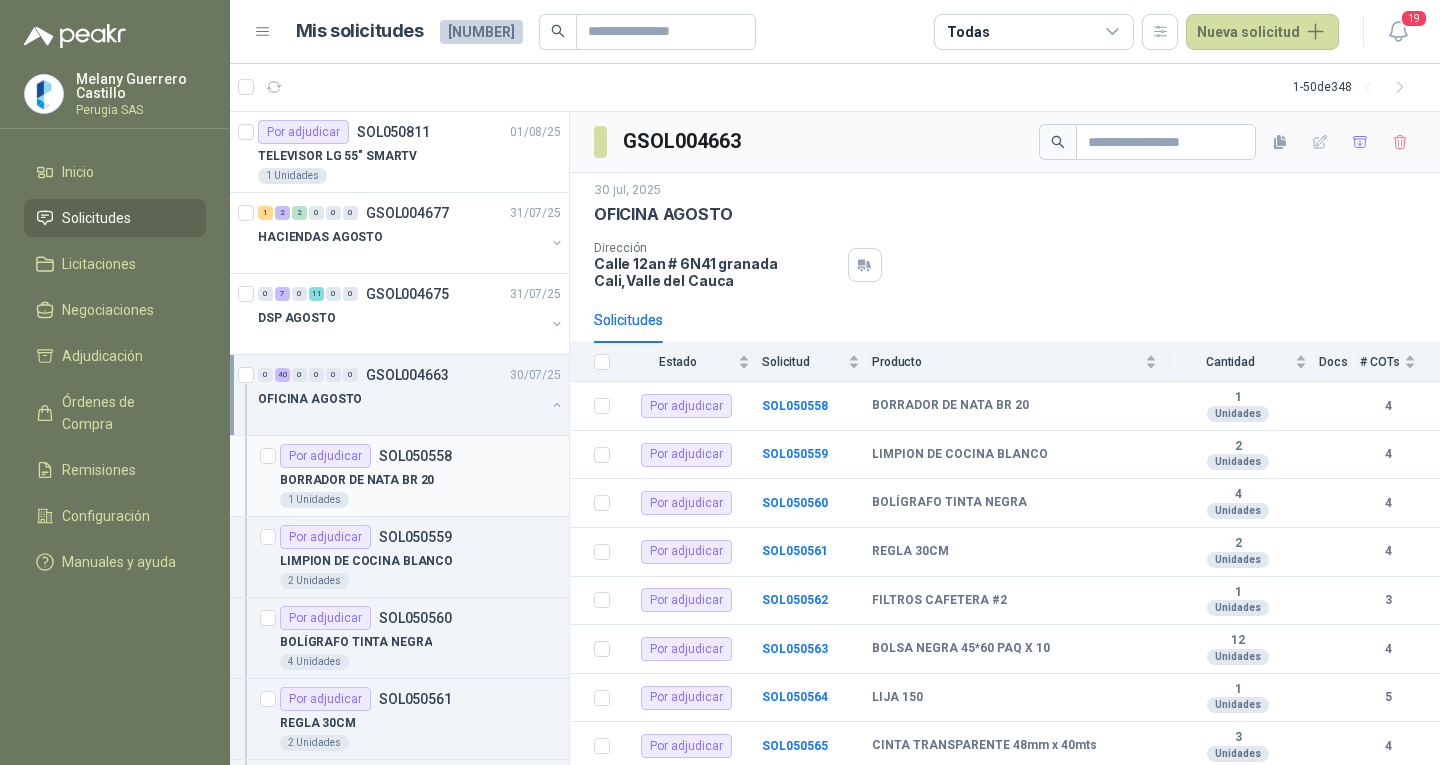click on "BORRADOR DE NATA  BR 20" at bounding box center (357, 480) 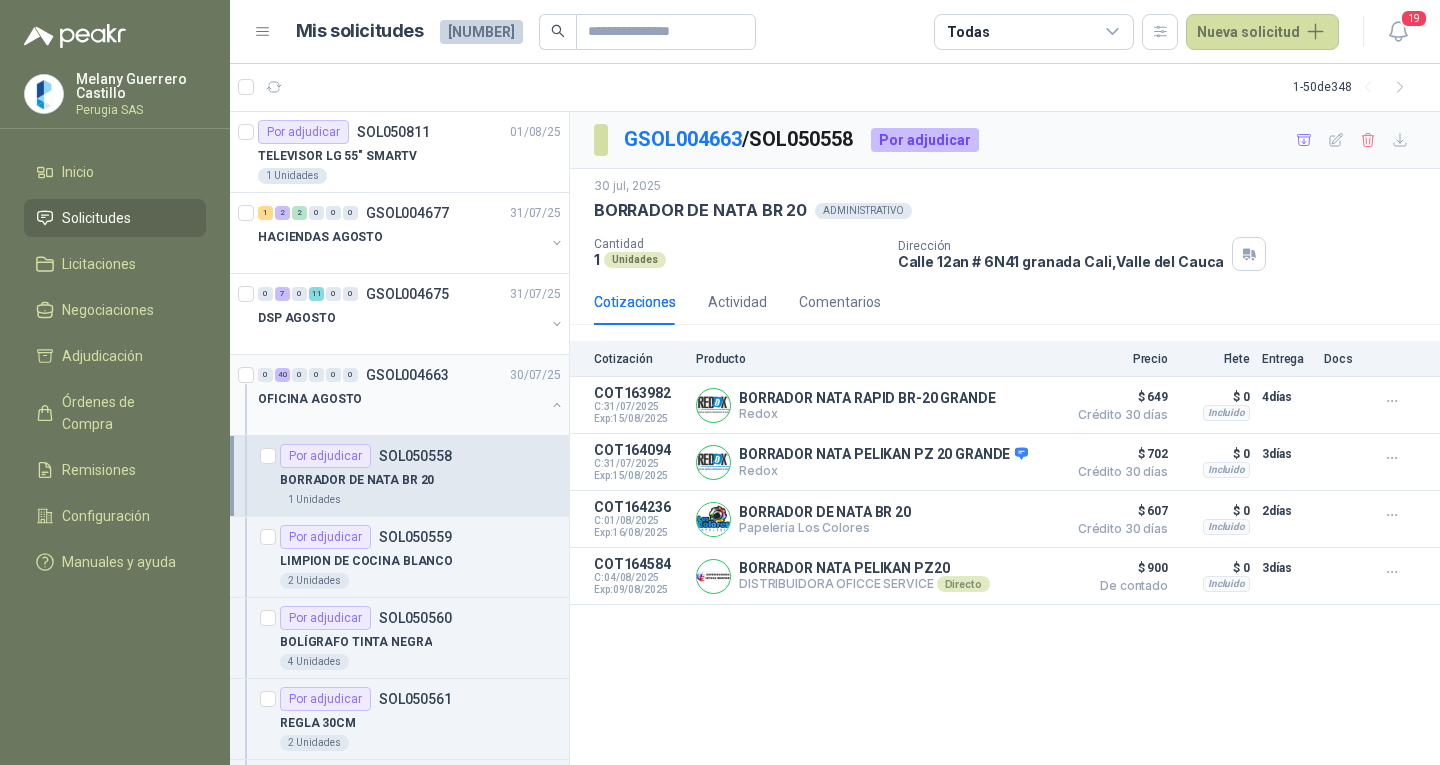 click on "0 40 0 0 0 0 [ID] [DATE]" at bounding box center (411, 375) 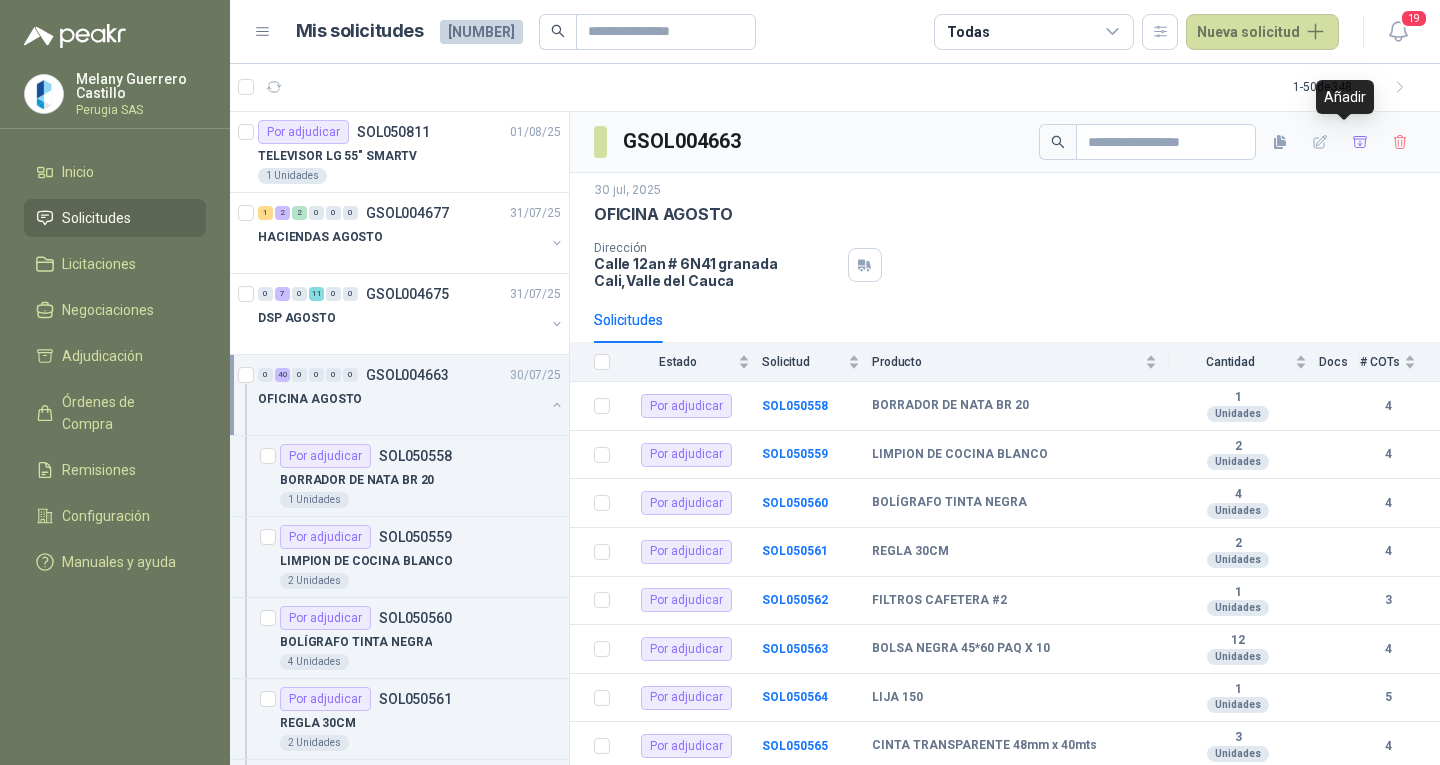 click 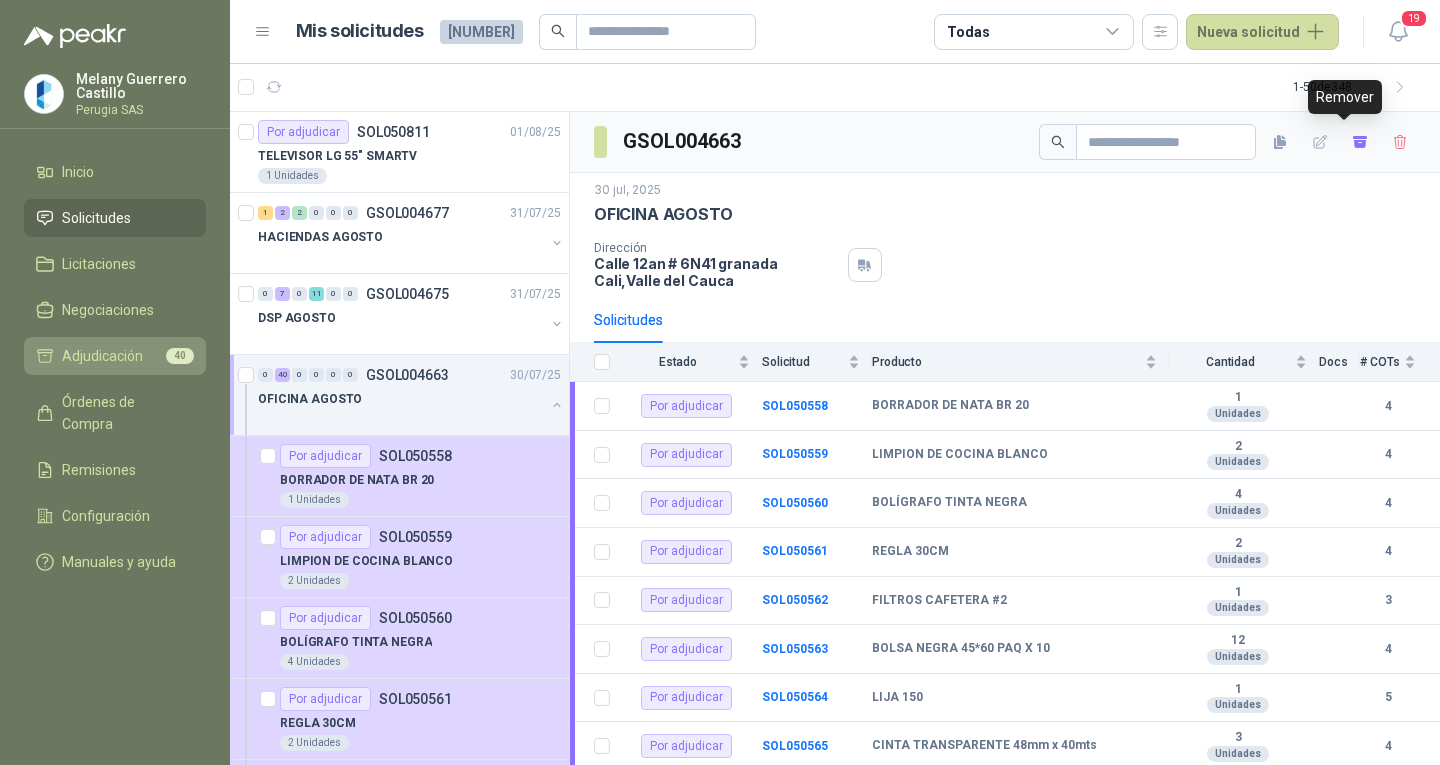 click on "Adjudicación" at bounding box center [102, 356] 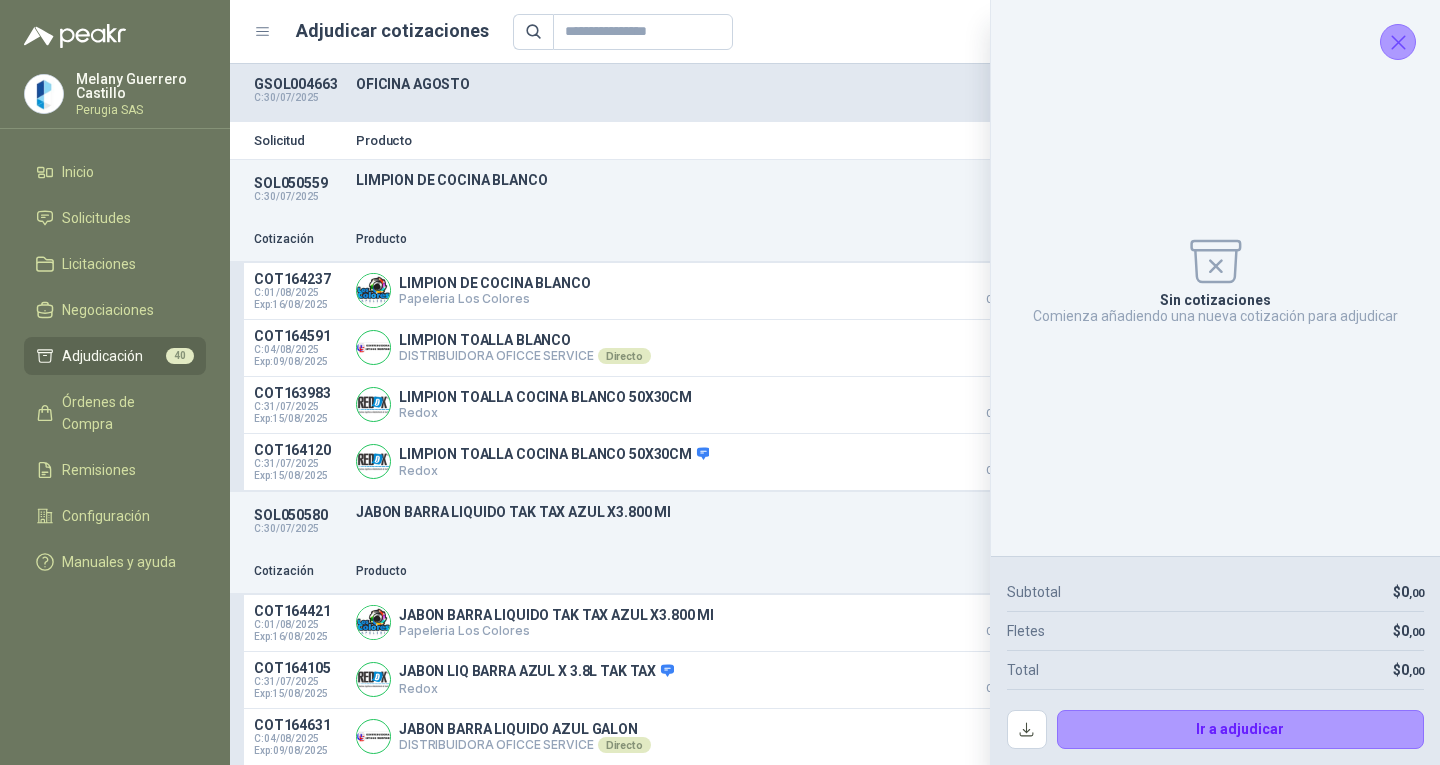 click 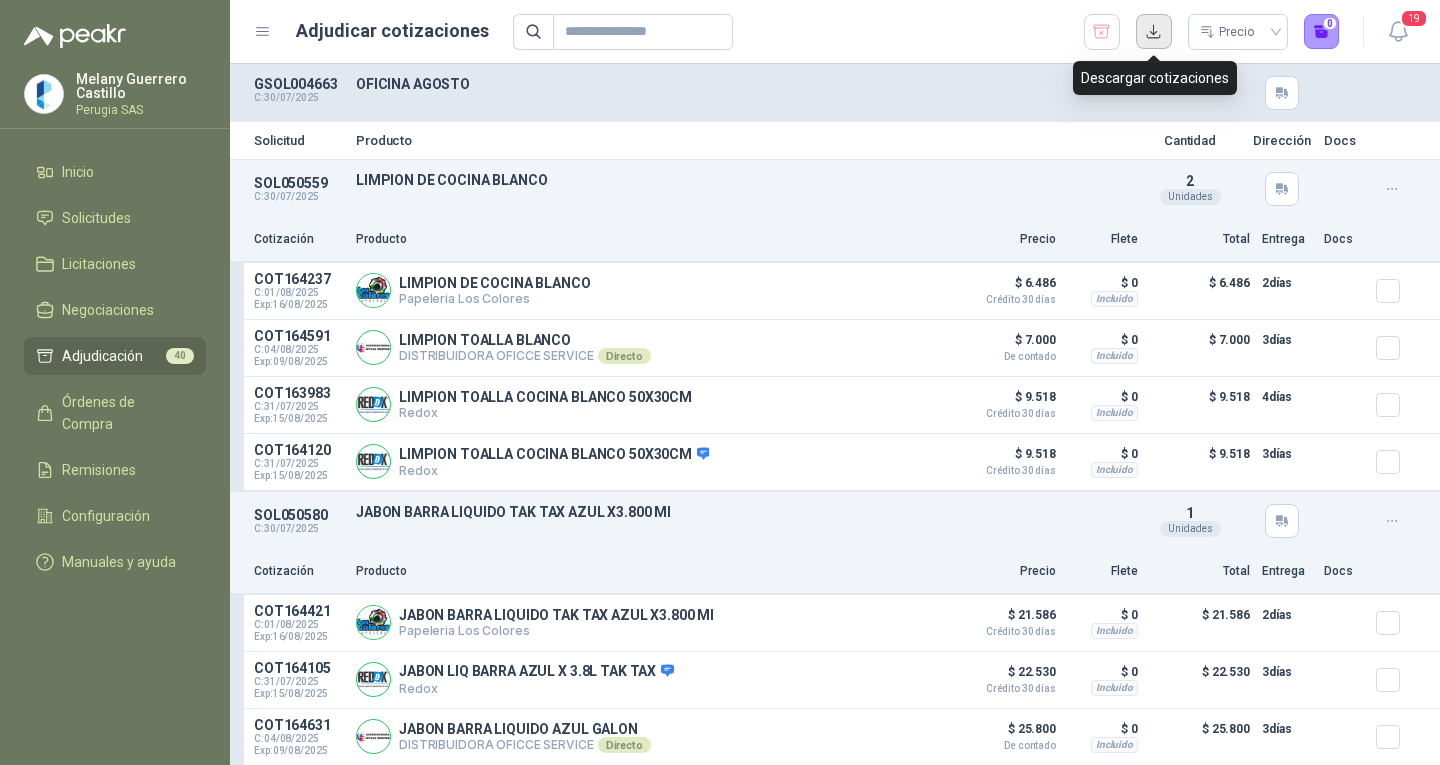 click at bounding box center [1154, 32] 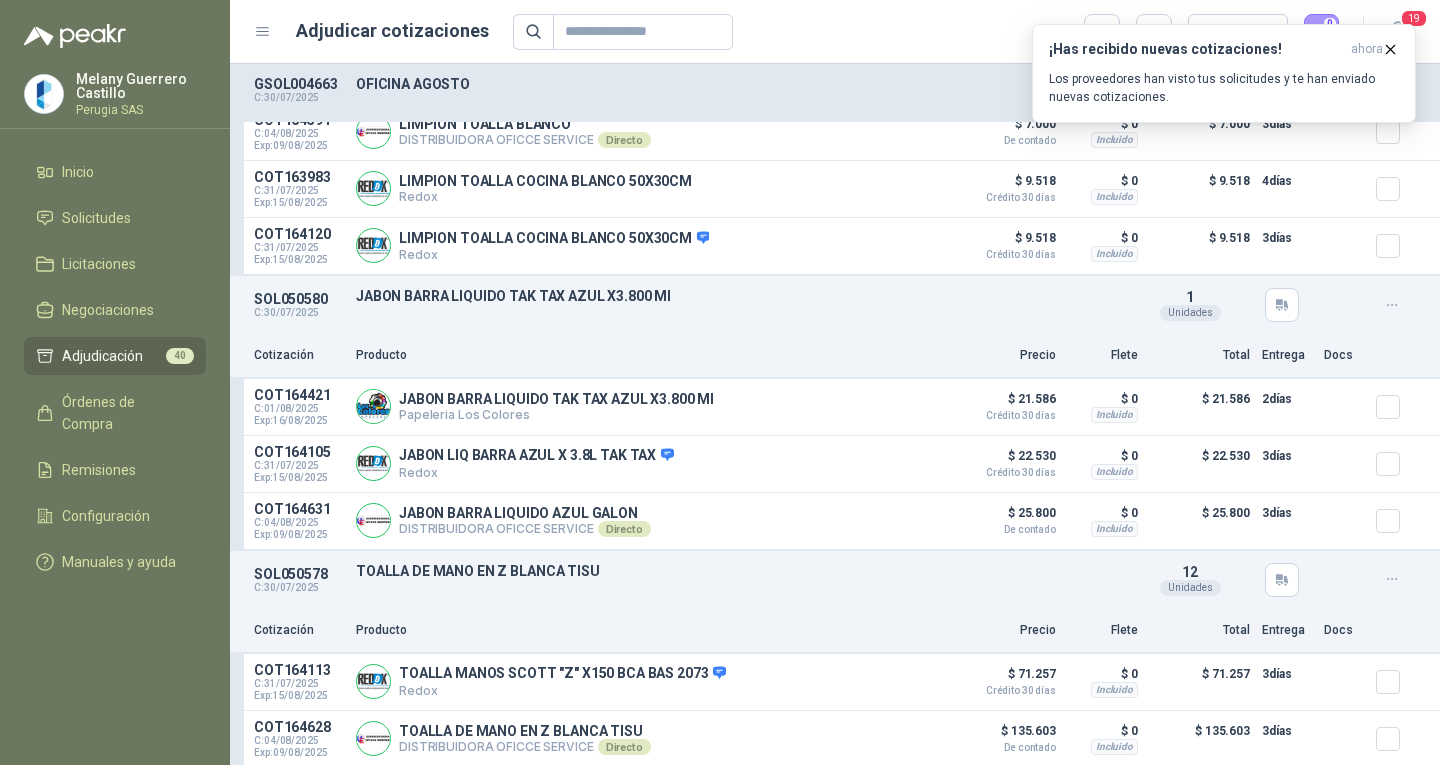 scroll, scrollTop: 400, scrollLeft: 0, axis: vertical 